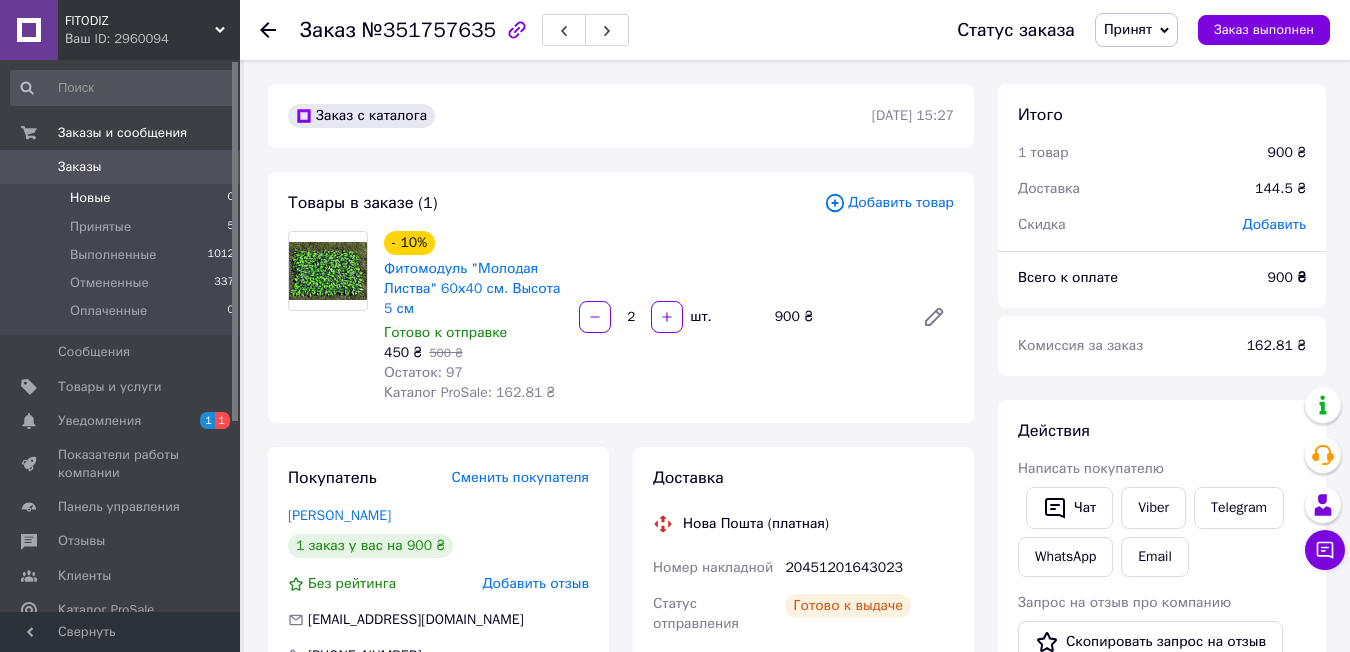 click on "Новые 0" at bounding box center (123, 198) 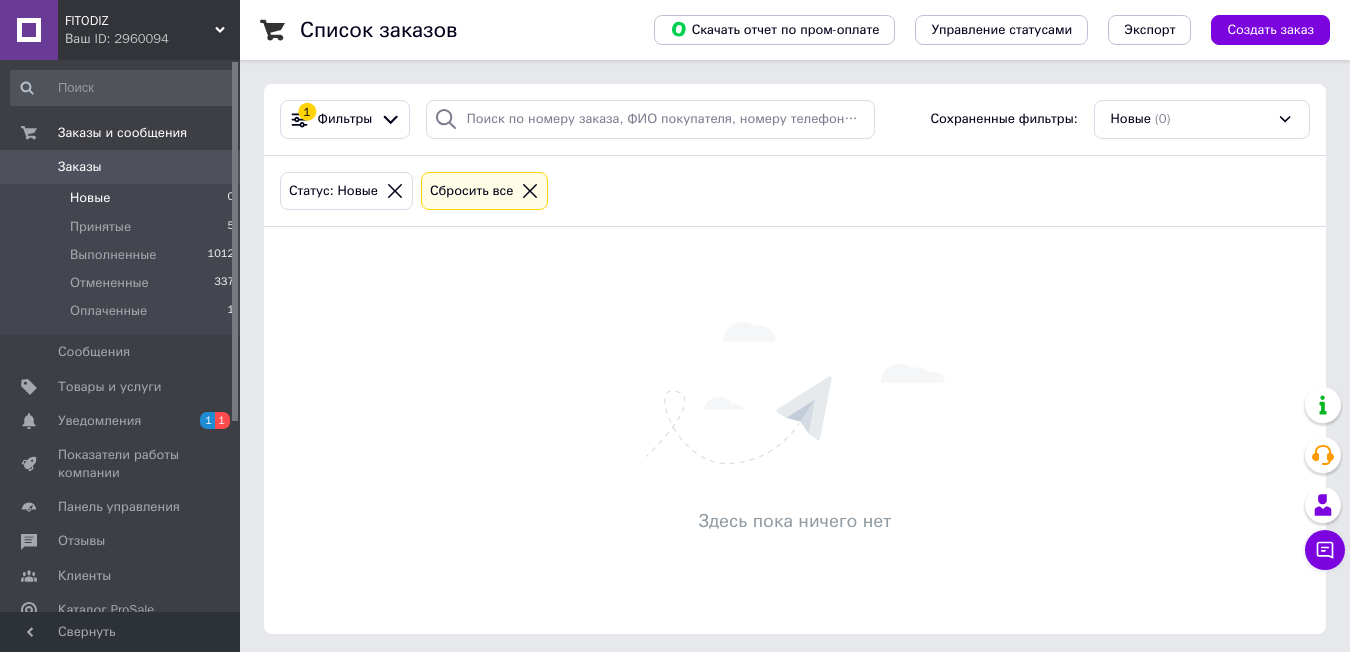 click on "Новые 0" at bounding box center [123, 198] 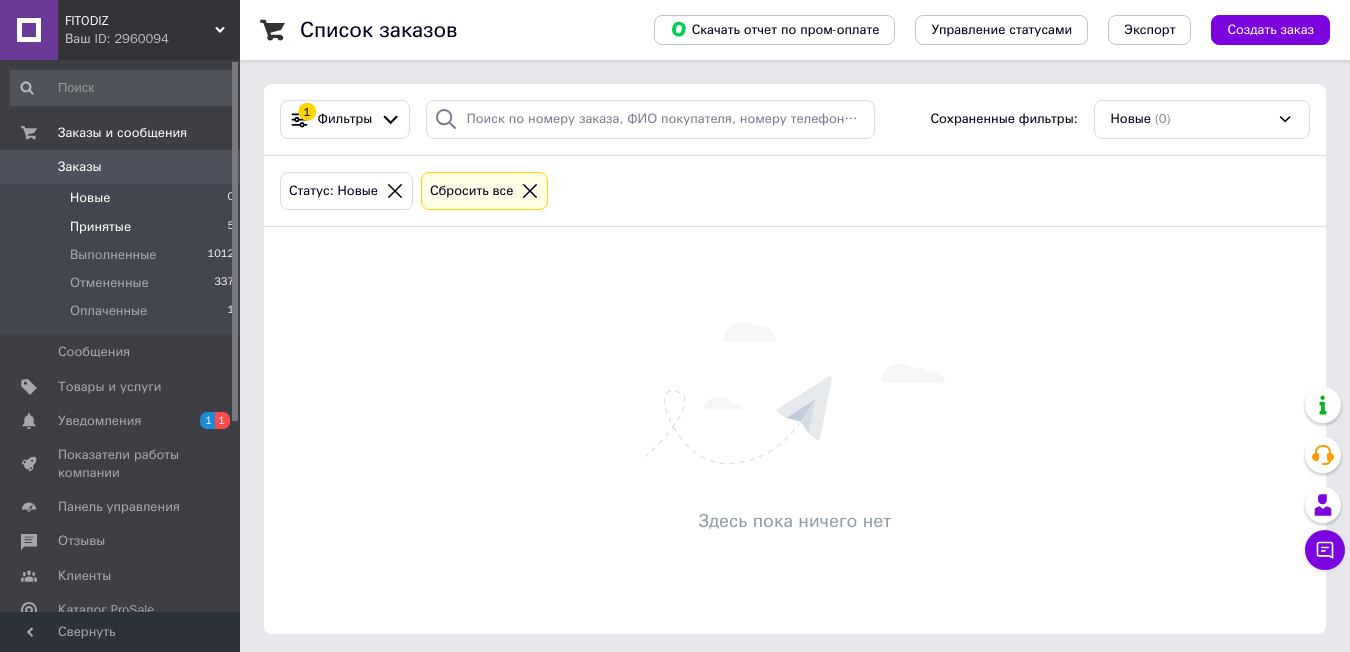 click on "Принятые 5" at bounding box center [123, 227] 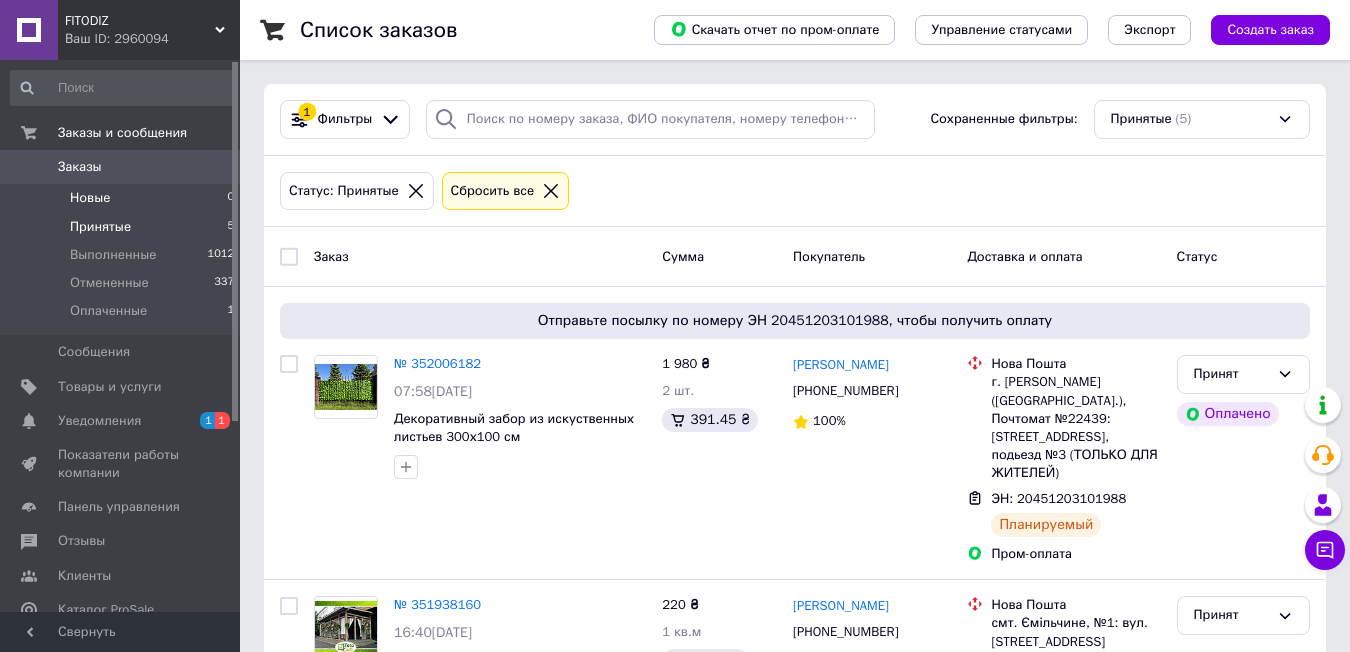 click on "Новые 0" at bounding box center (123, 198) 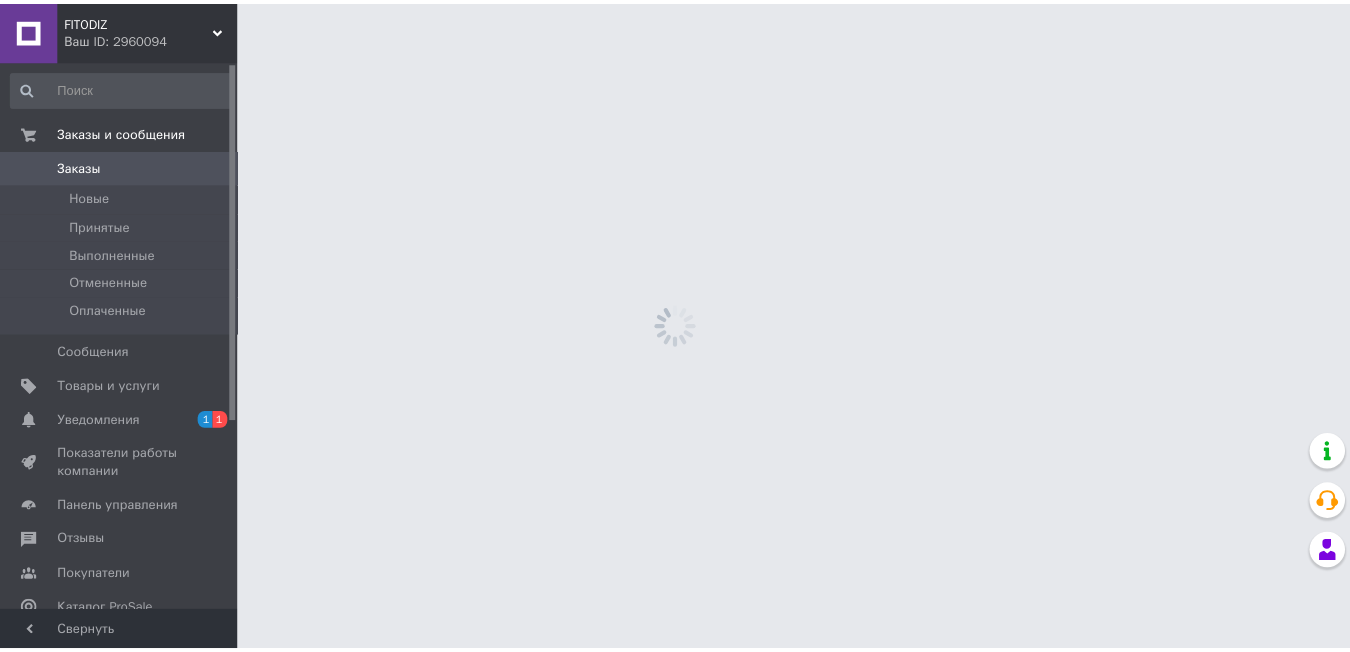 scroll, scrollTop: 0, scrollLeft: 0, axis: both 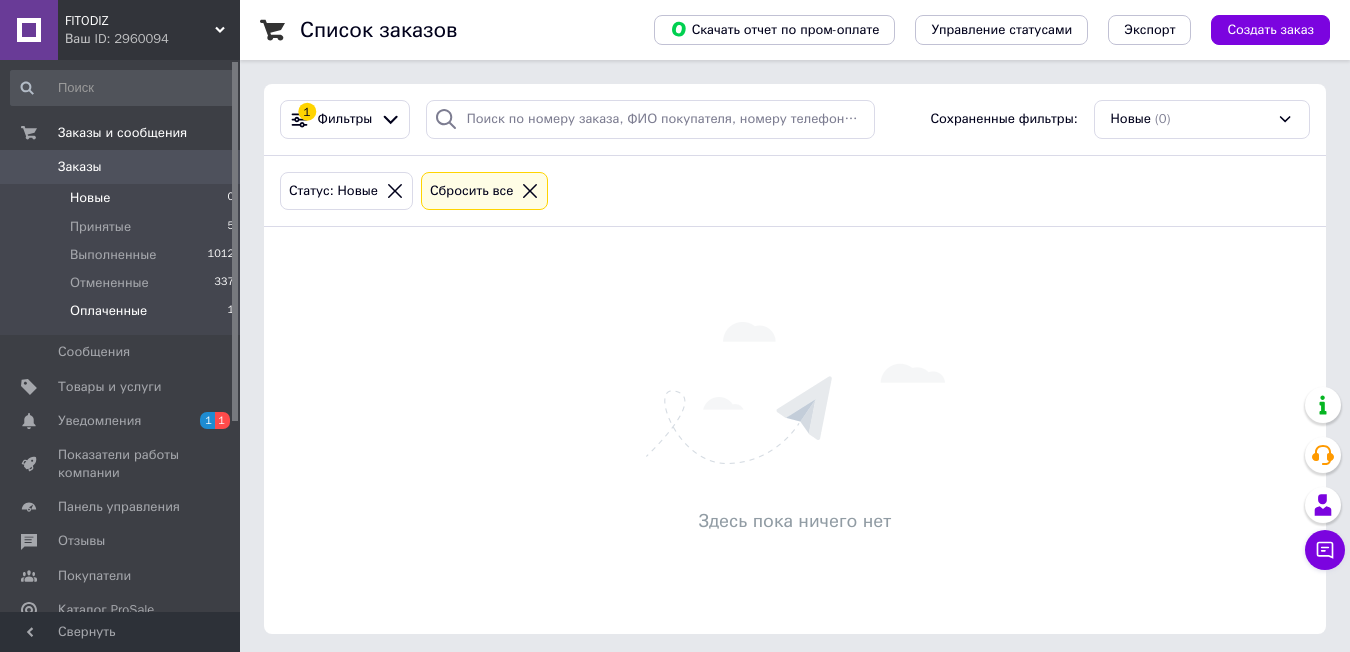 click on "Оплаченные 1" at bounding box center [123, 316] 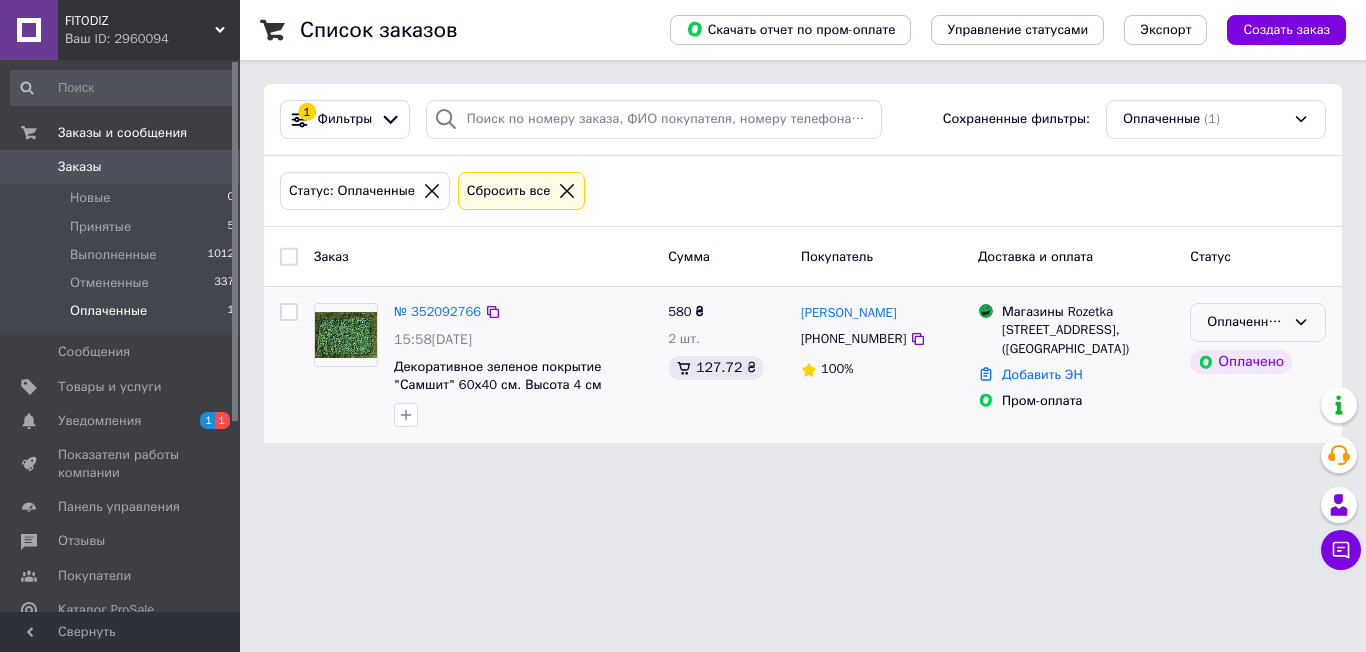 click on "Оплаченный" at bounding box center (1246, 322) 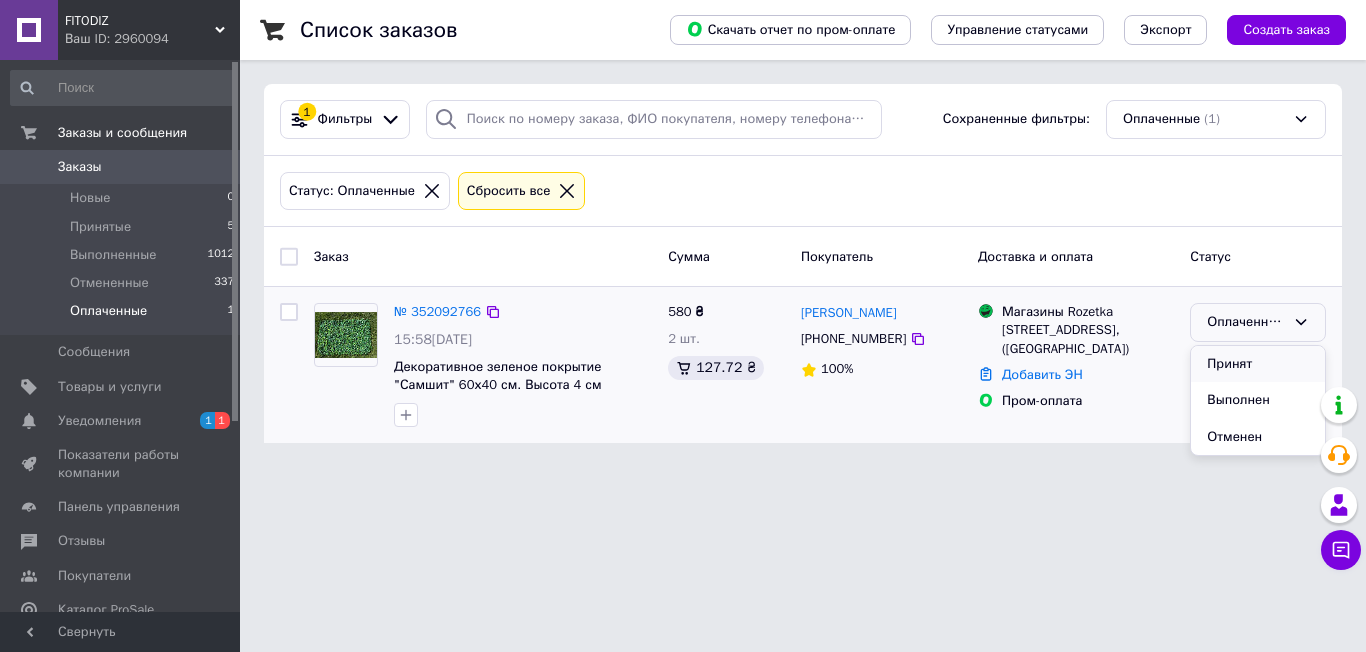 click on "Принят" at bounding box center (1258, 364) 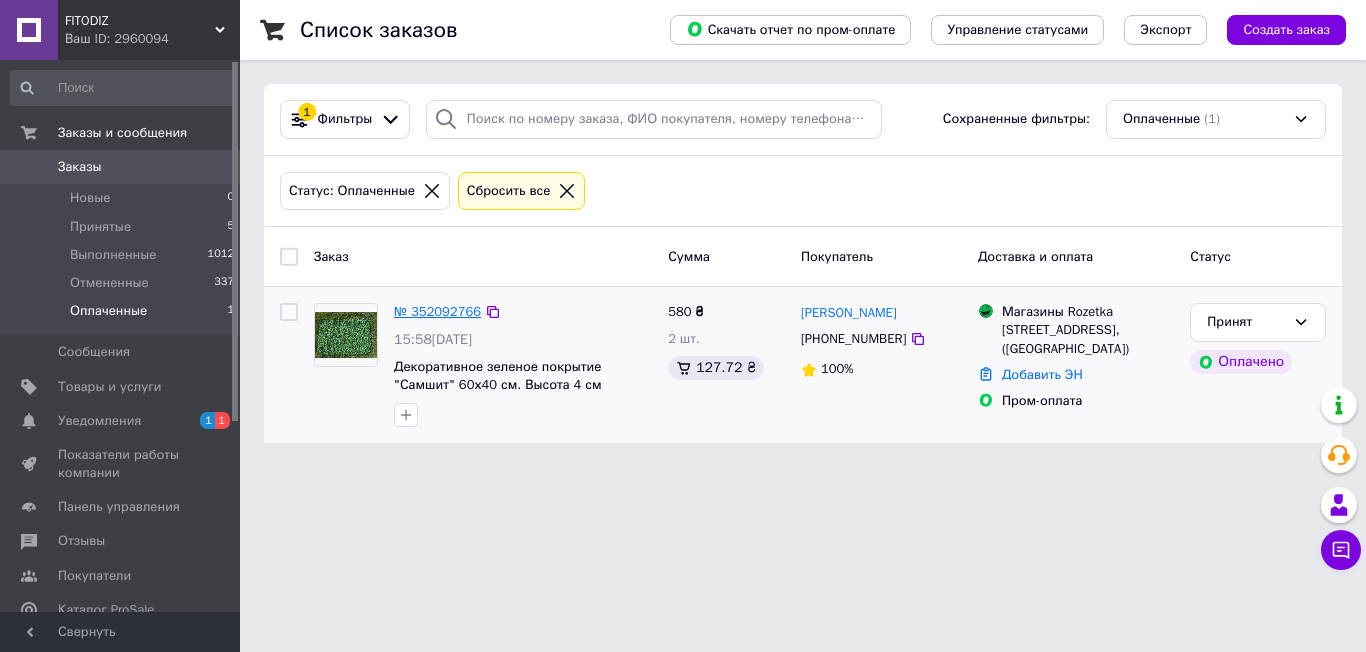 click on "№ 352092766" at bounding box center [437, 311] 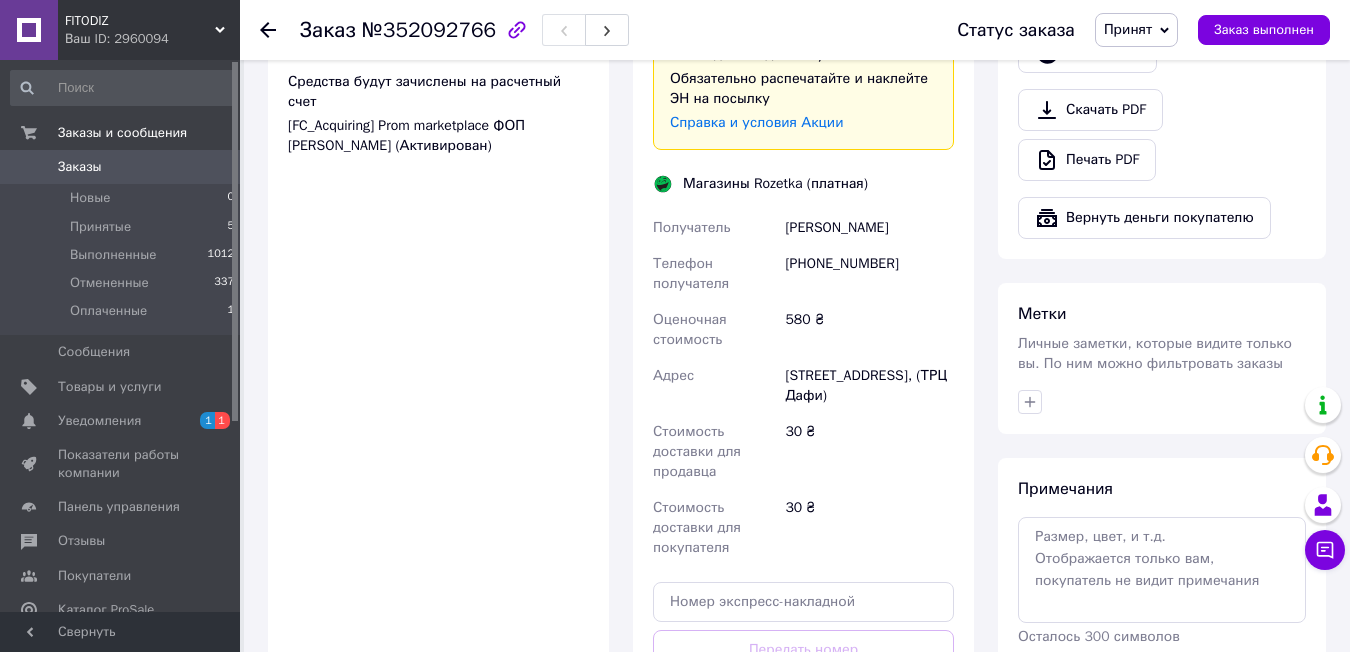 scroll, scrollTop: 1100, scrollLeft: 0, axis: vertical 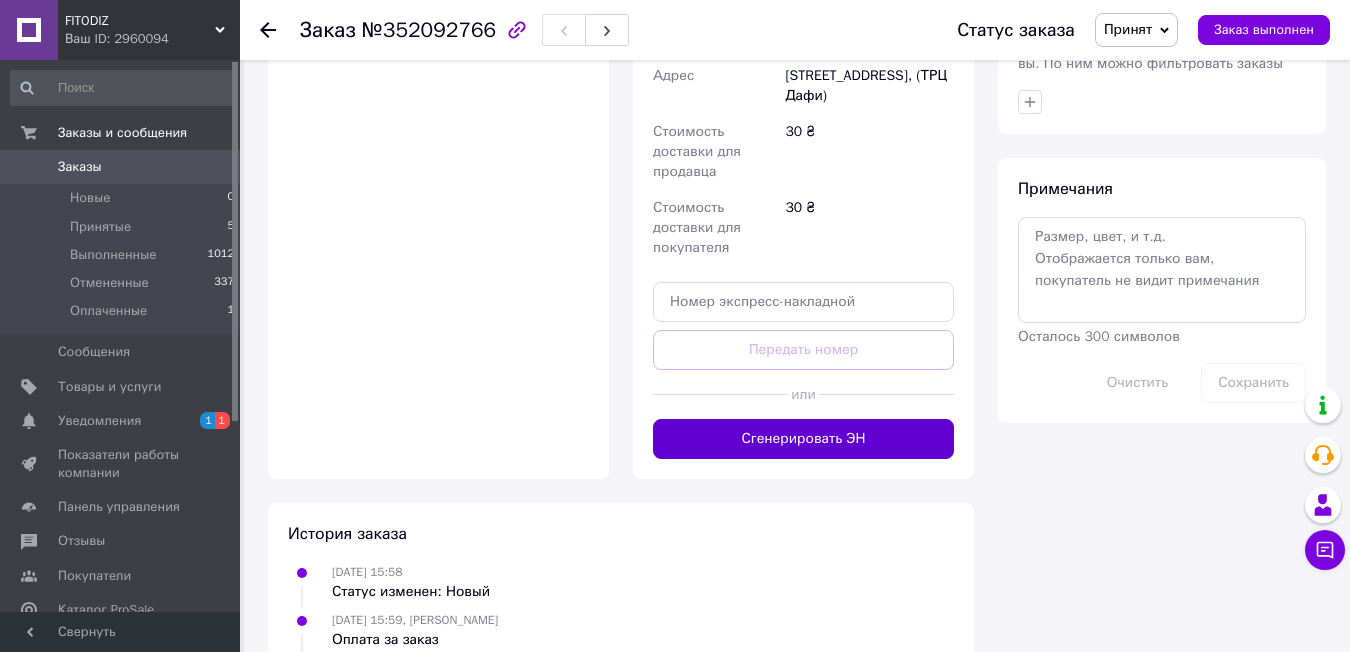 click on "Сгенерировать ЭН" at bounding box center (803, 439) 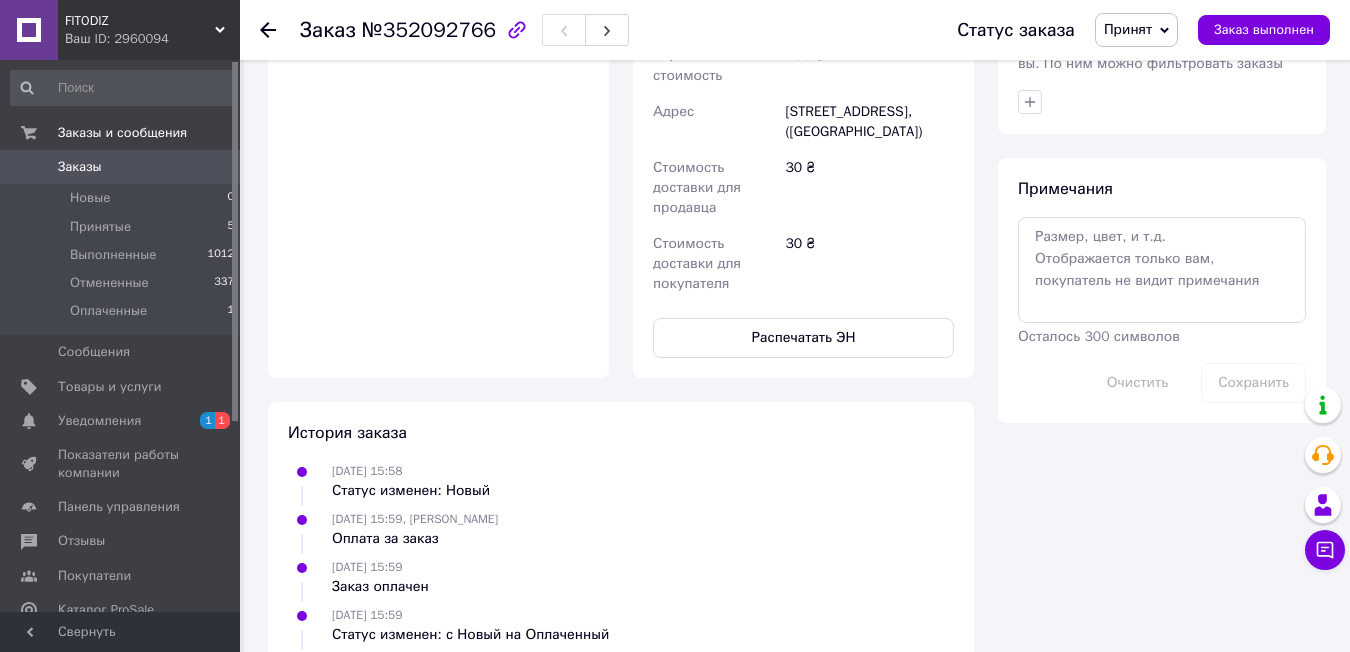 click on "Стоимость доставки для покупателя" at bounding box center [697, 263] 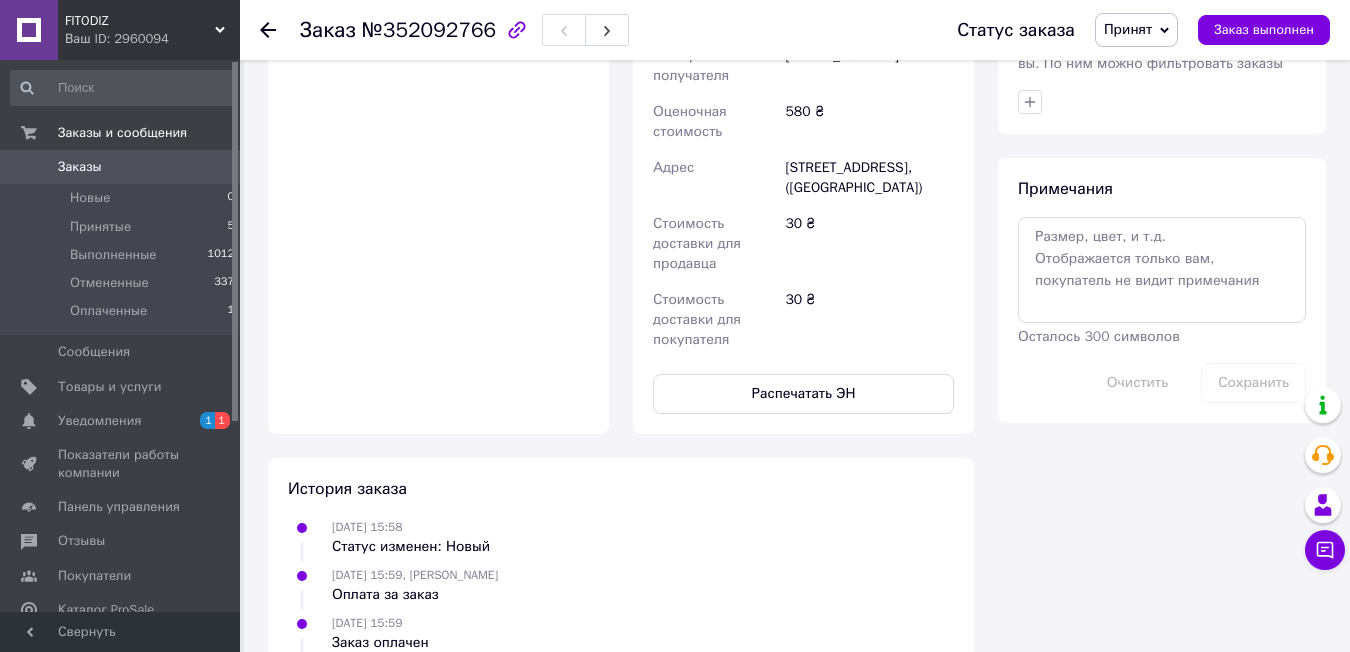 click on "Стоимость доставки для покупателя" at bounding box center (715, 320) 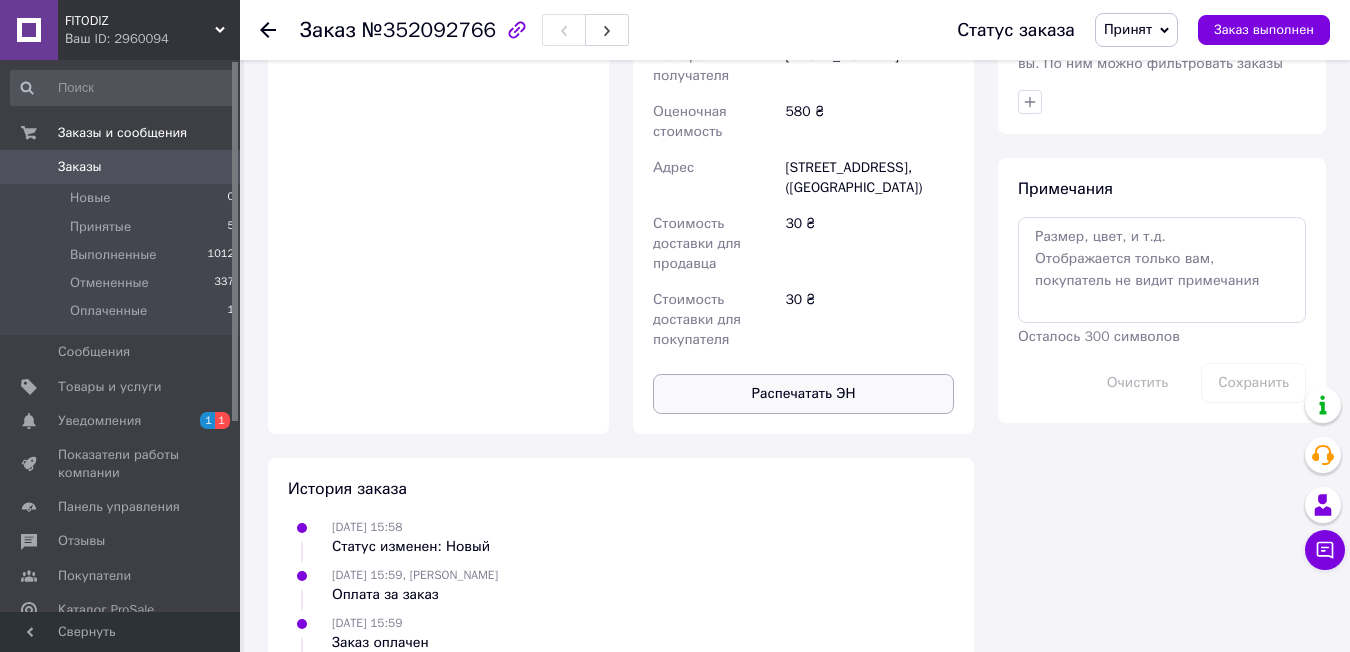 click on "Распечатать ЭН" at bounding box center [803, 394] 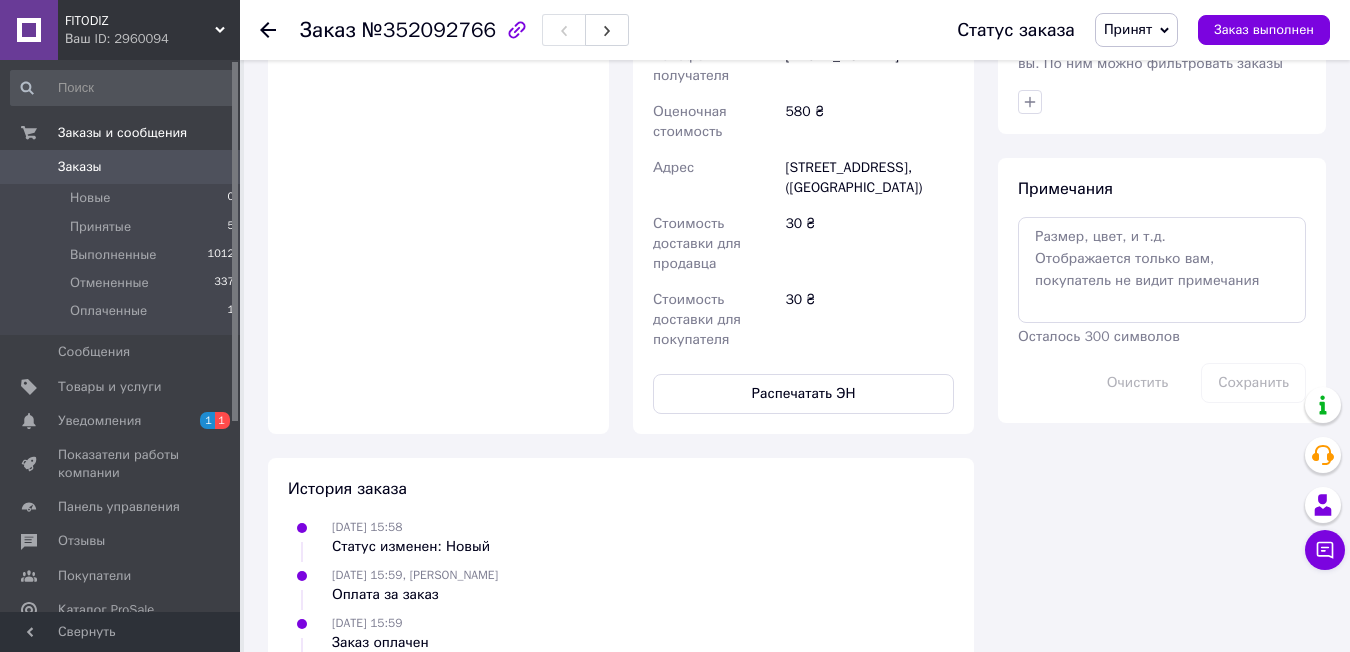 scroll, scrollTop: 700, scrollLeft: 0, axis: vertical 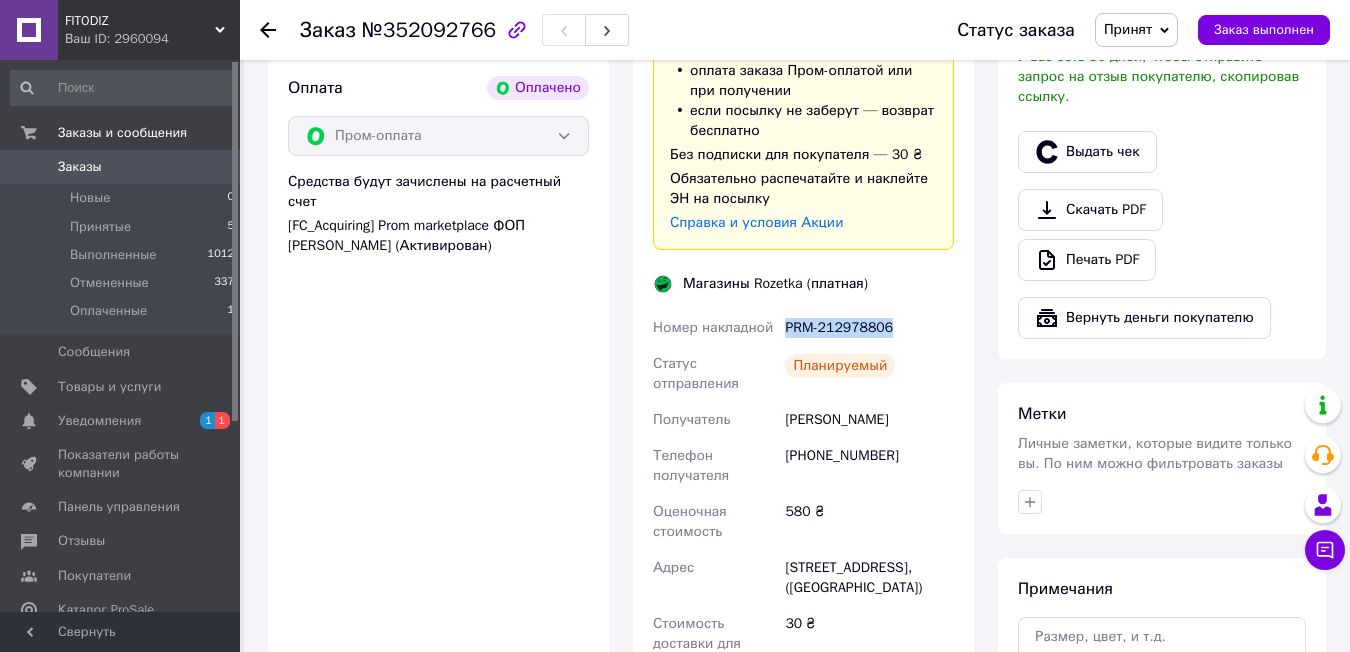 drag, startPoint x: 887, startPoint y: 328, endPoint x: 783, endPoint y: 330, distance: 104.019226 